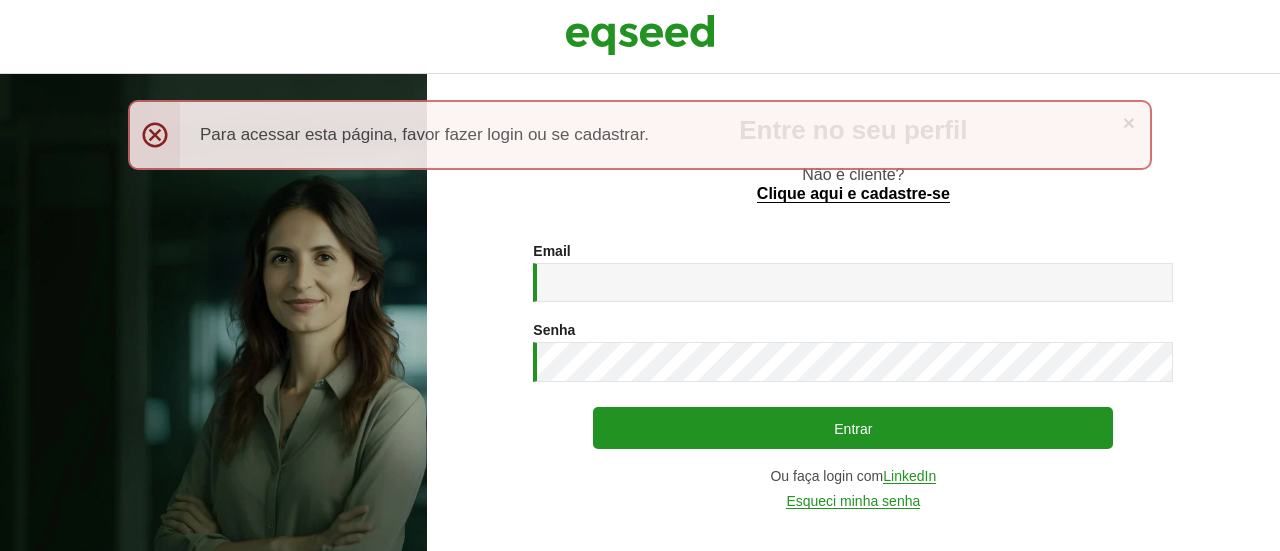 scroll, scrollTop: 0, scrollLeft: 0, axis: both 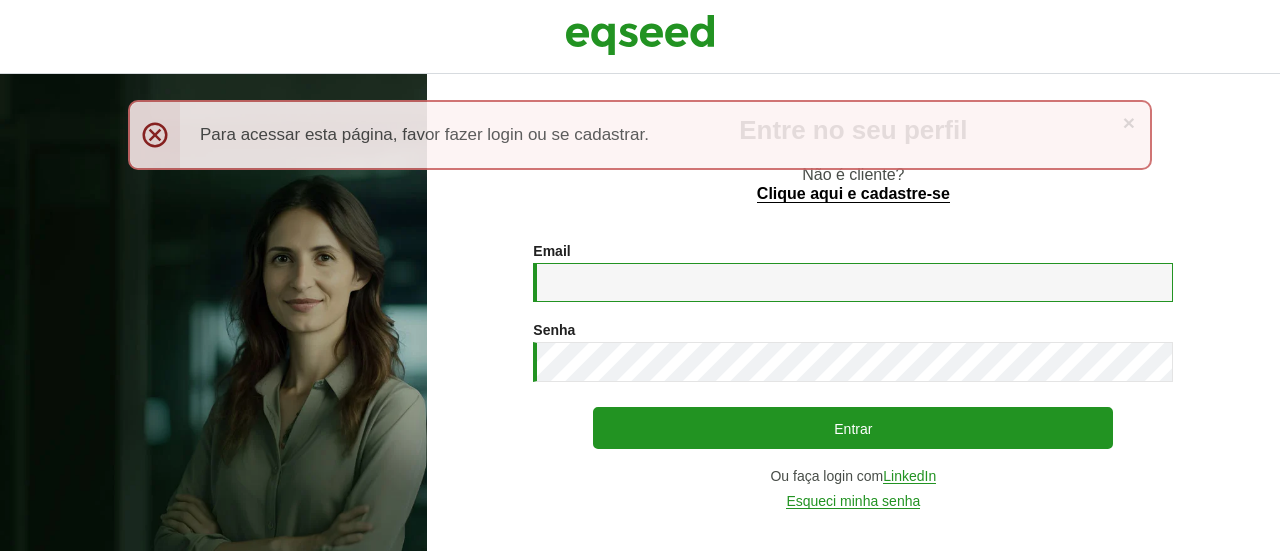 click on "Email  *" at bounding box center (853, 282) 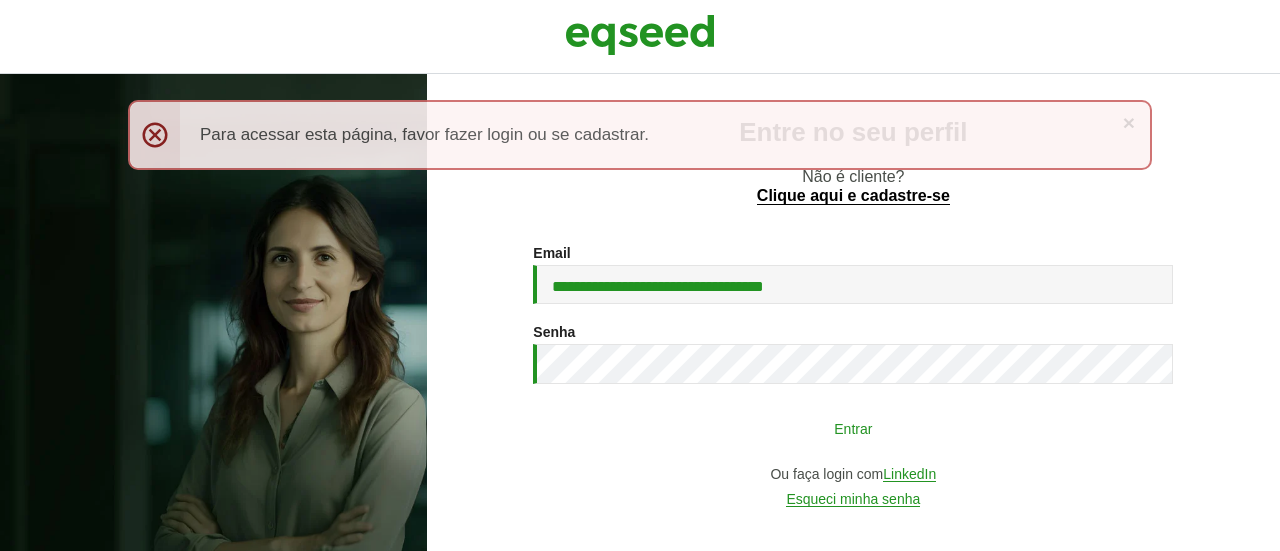 click on "Entrar" at bounding box center [853, 428] 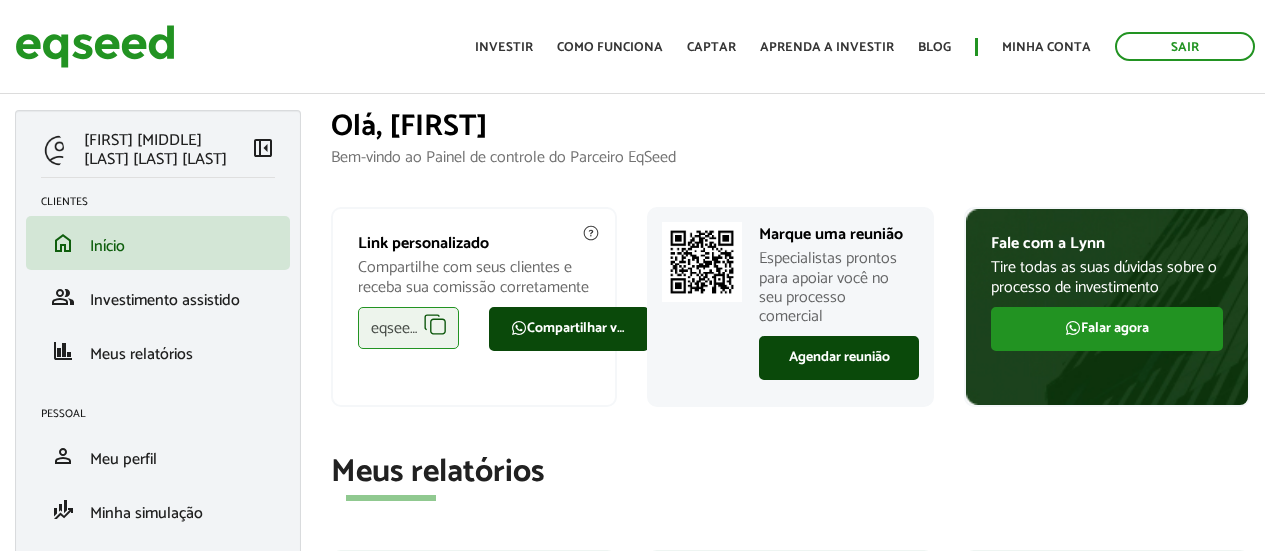 scroll, scrollTop: 0, scrollLeft: 0, axis: both 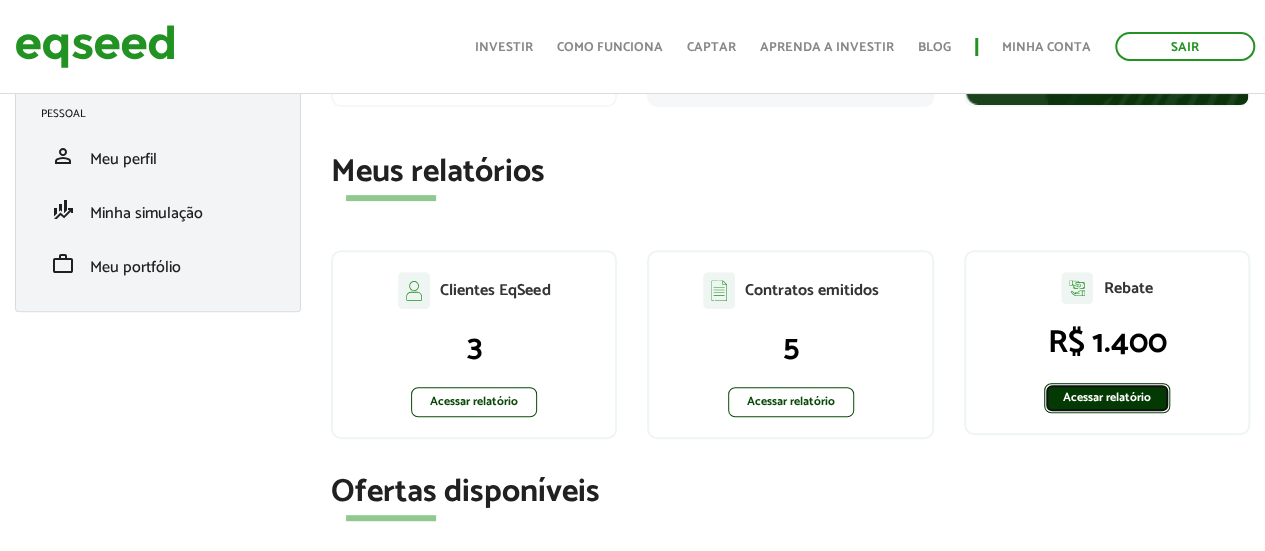 click on "Acessar relatório" at bounding box center (1107, 398) 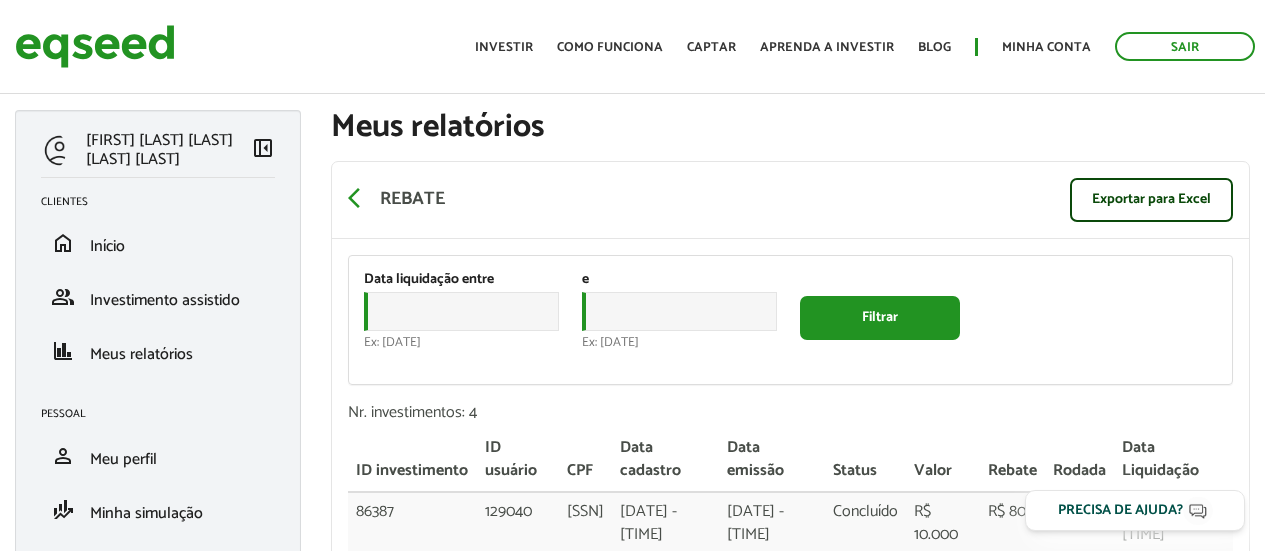 scroll, scrollTop: 0, scrollLeft: 0, axis: both 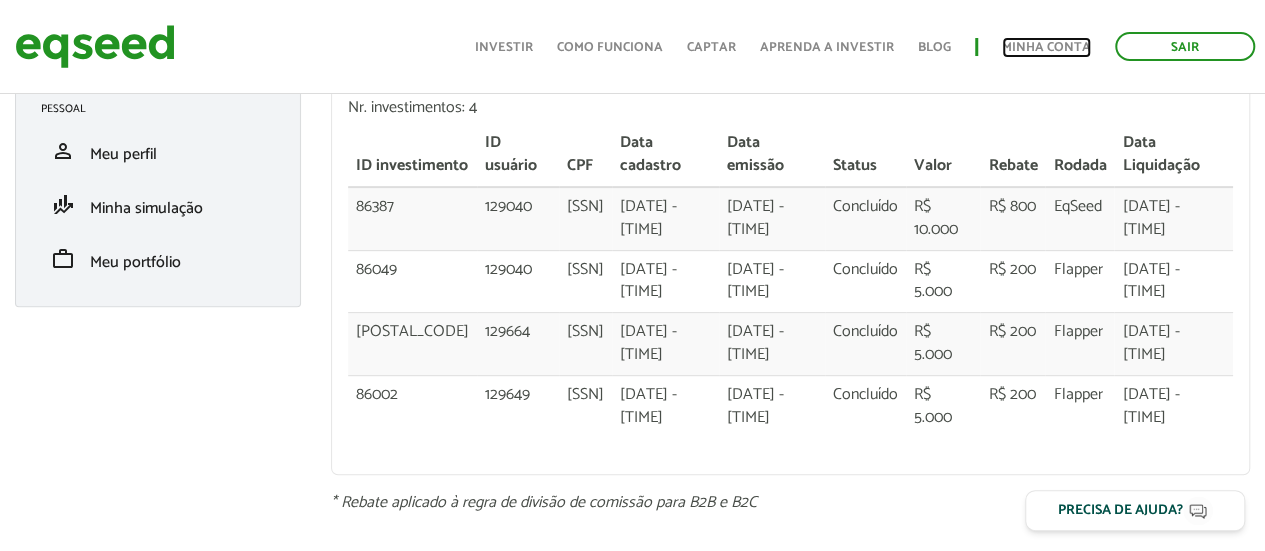click on "Minha conta" at bounding box center [1046, 47] 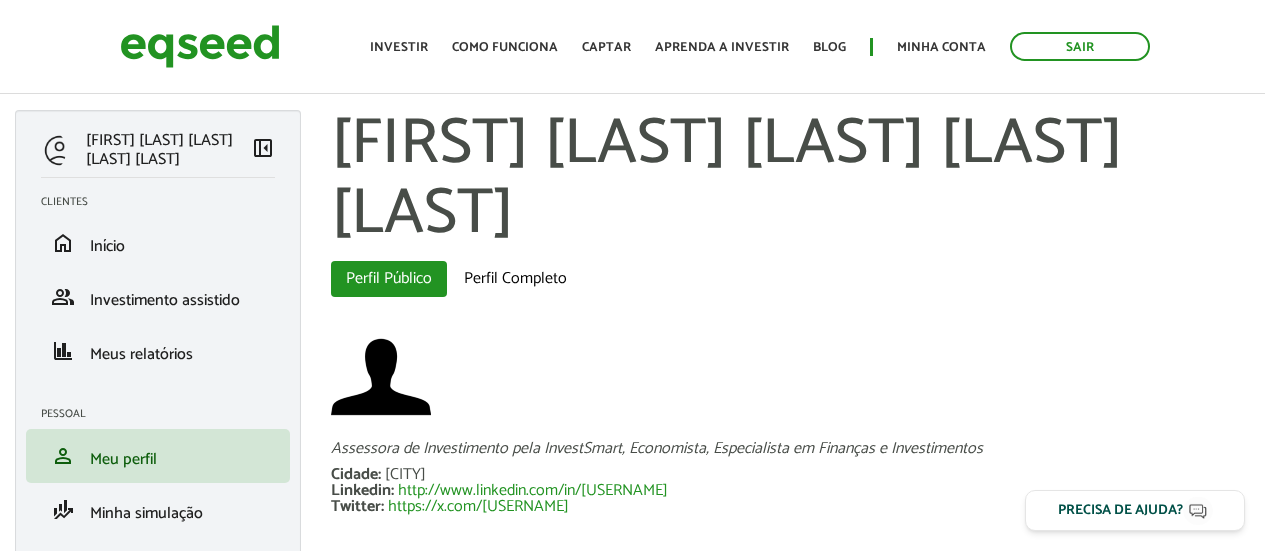 scroll, scrollTop: 0, scrollLeft: 0, axis: both 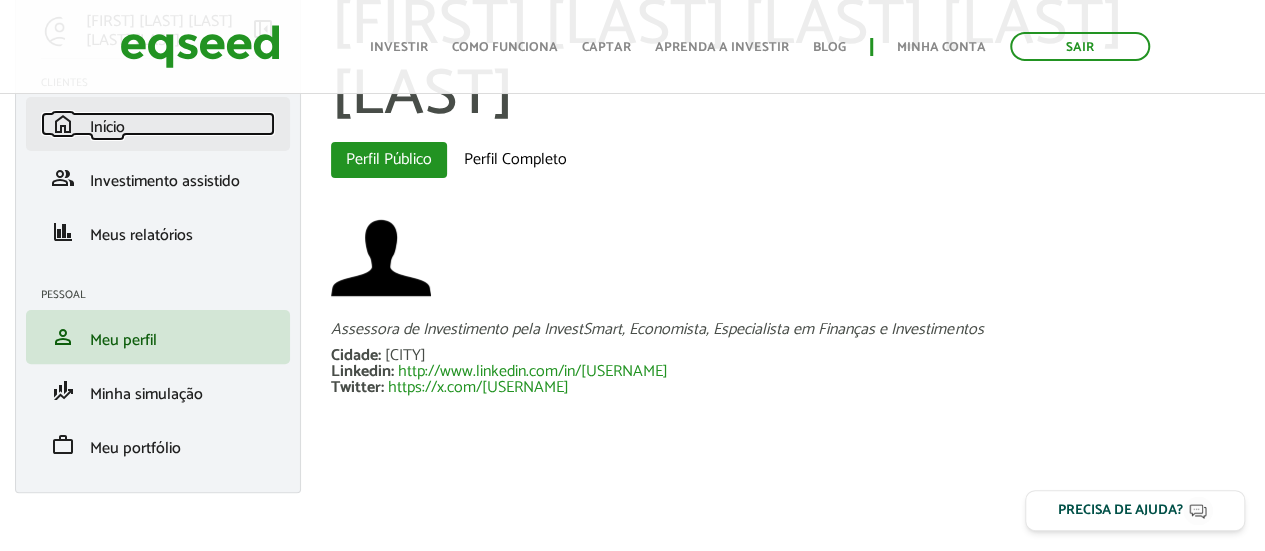 click on "home Início" at bounding box center [158, 124] 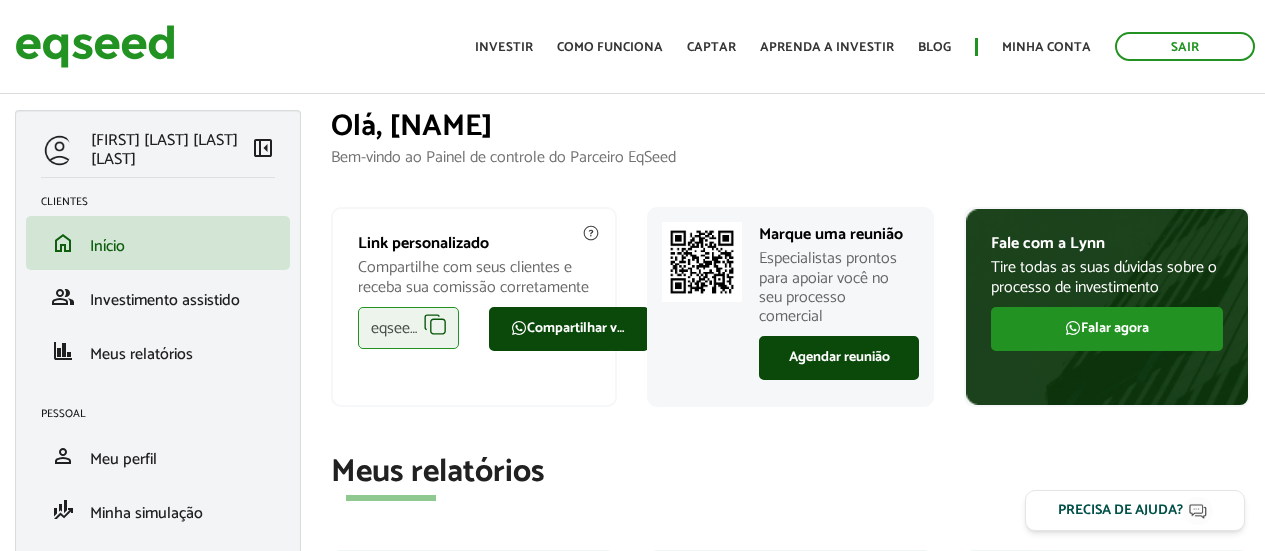 scroll, scrollTop: 0, scrollLeft: 0, axis: both 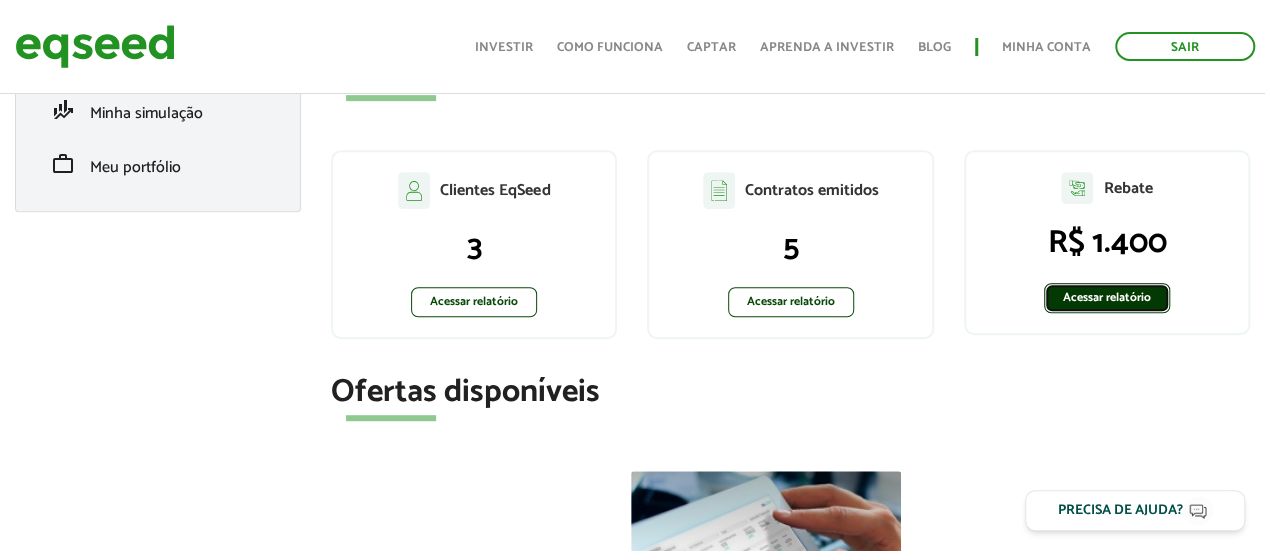 click on "Acessar relatório" at bounding box center (1107, 298) 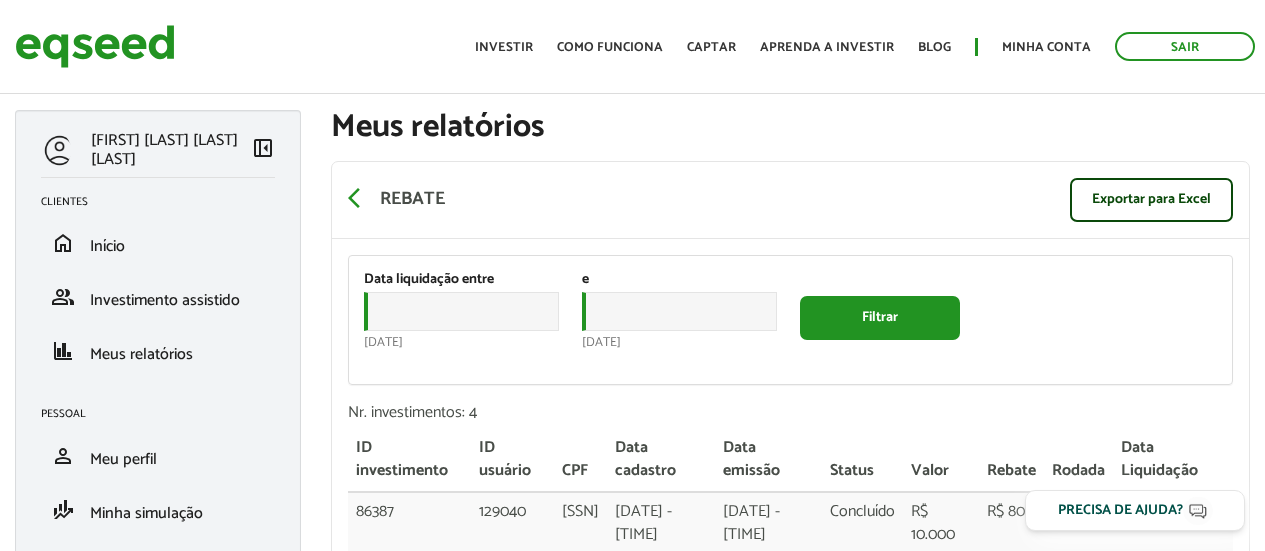 scroll, scrollTop: 0, scrollLeft: 0, axis: both 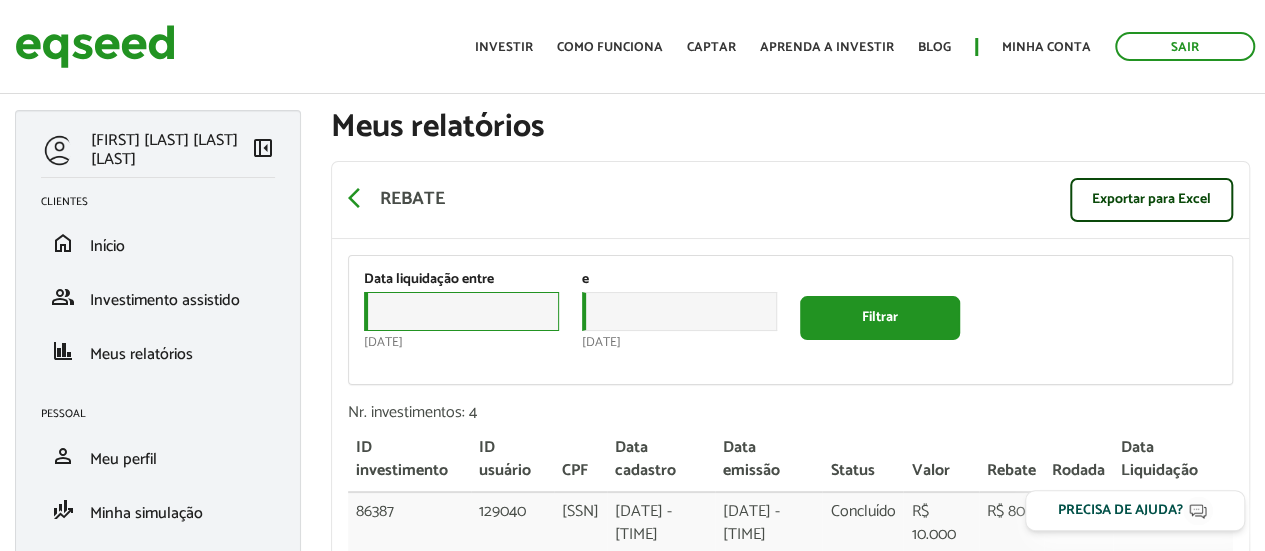 click on "Data" at bounding box center [461, 311] 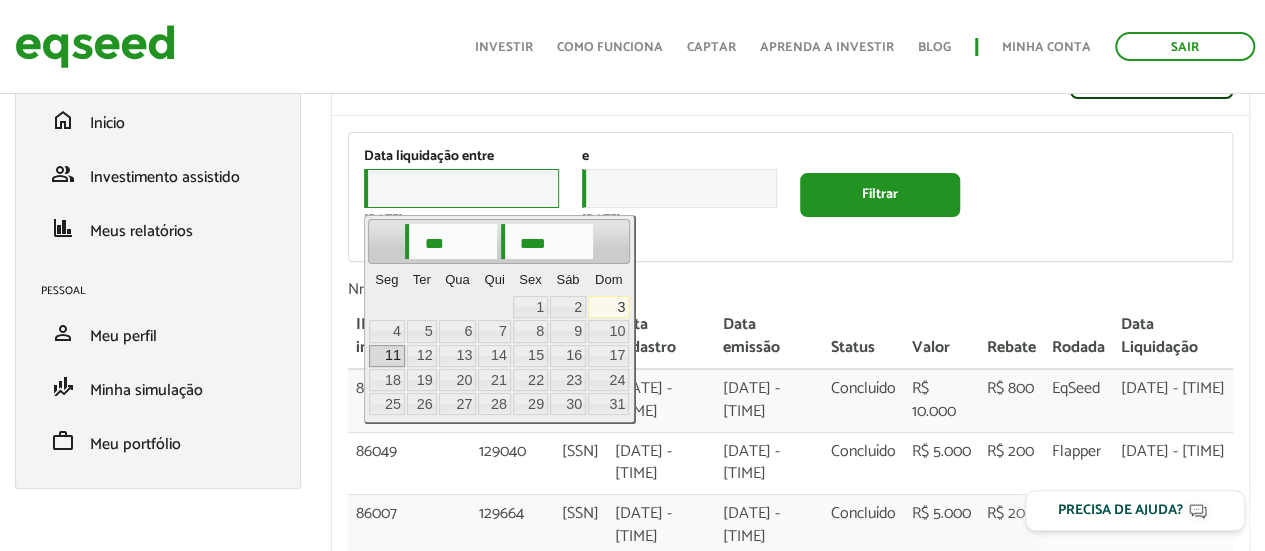 scroll, scrollTop: 200, scrollLeft: 0, axis: vertical 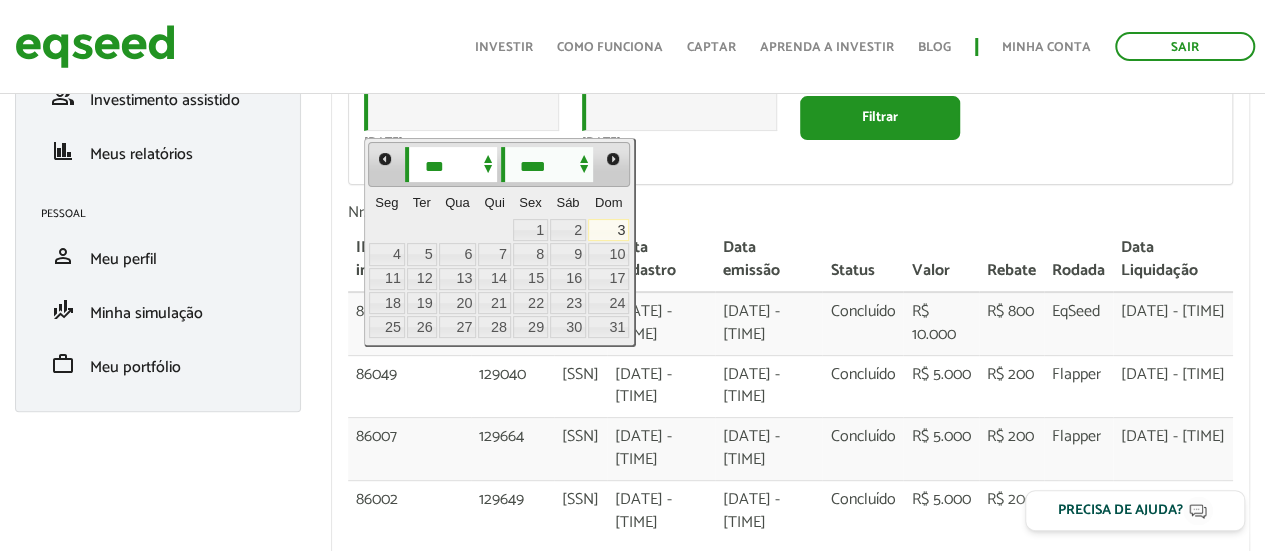 click on "*** *** *** *** *** *** *** *** *** *** *** ***" at bounding box center [451, 164] 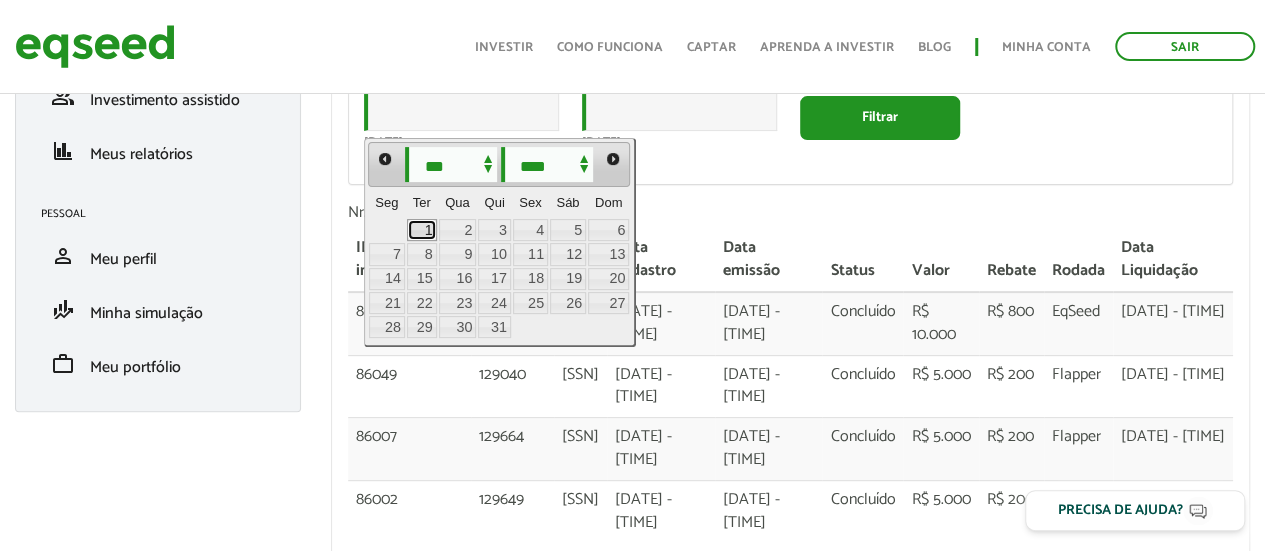 click on "1" at bounding box center (422, 230) 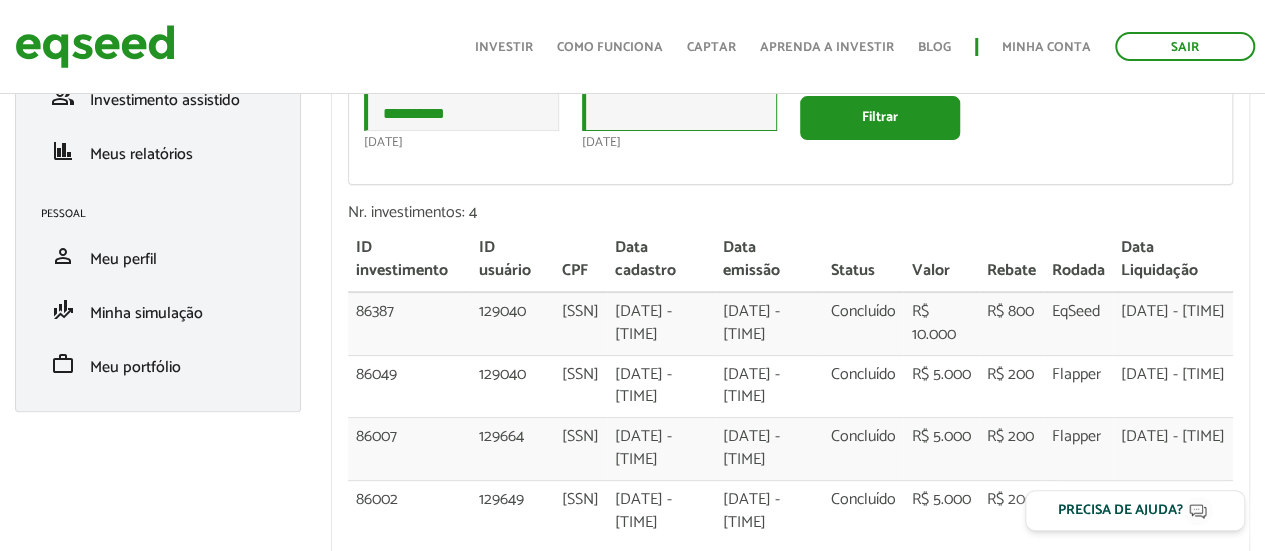 click on "Data" at bounding box center (679, 111) 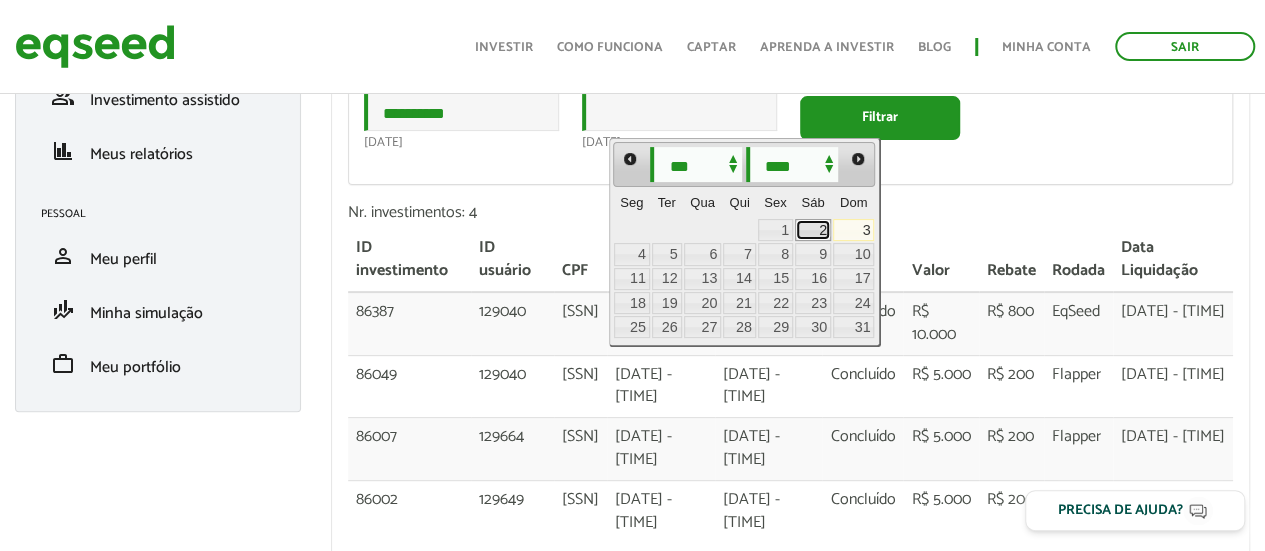 click on "2" at bounding box center [813, 230] 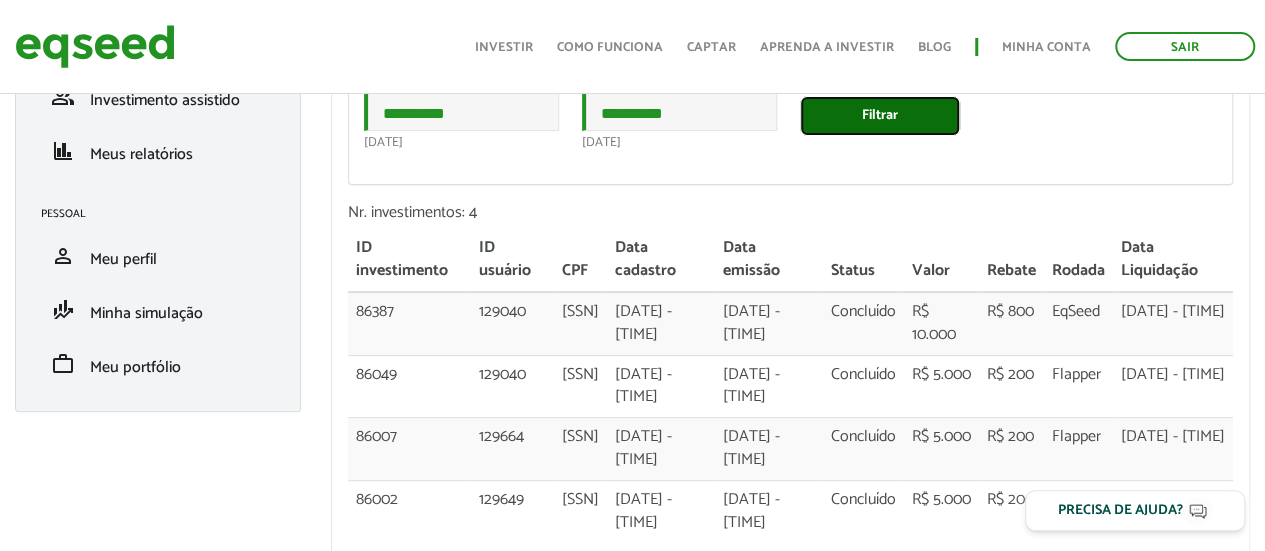 click on "Filtrar" at bounding box center [880, 116] 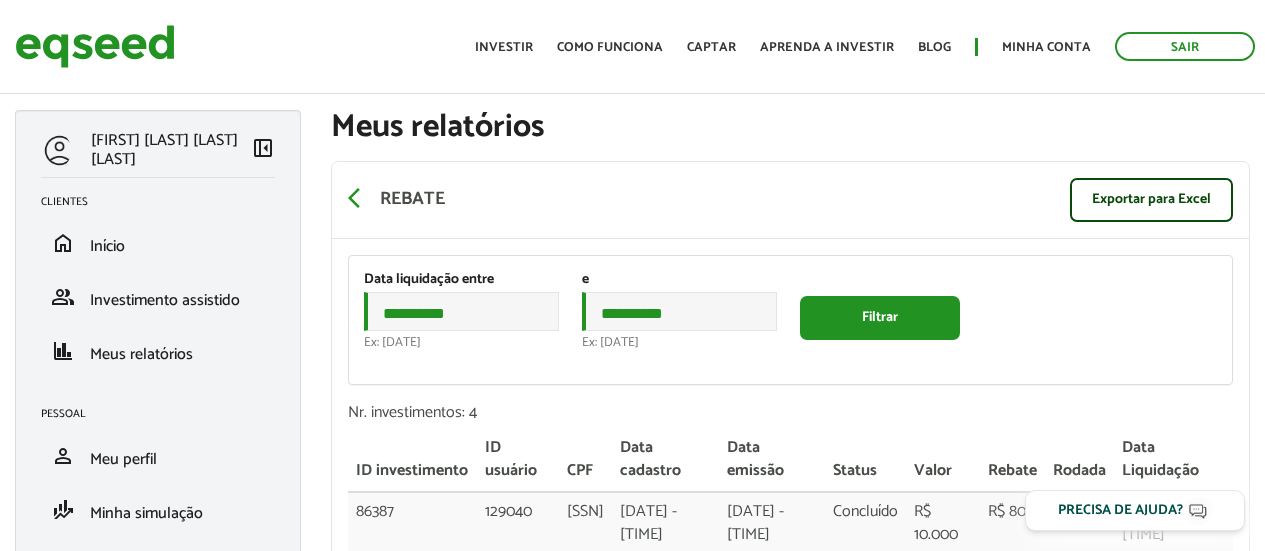 scroll, scrollTop: 0, scrollLeft: 0, axis: both 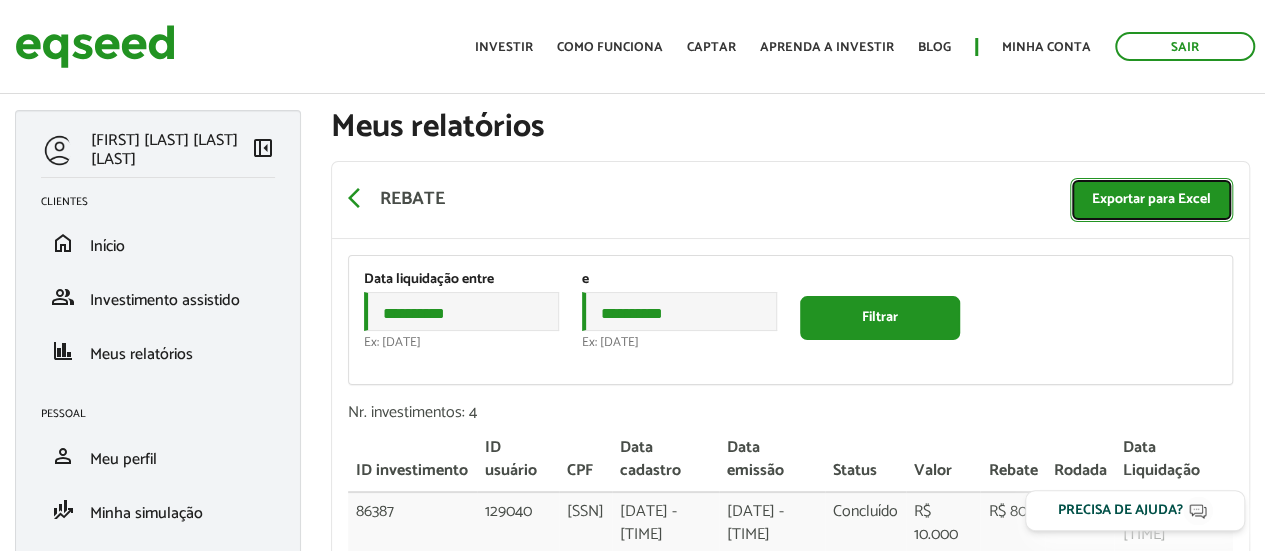 click on "Exportar para Excel" at bounding box center (1151, 200) 